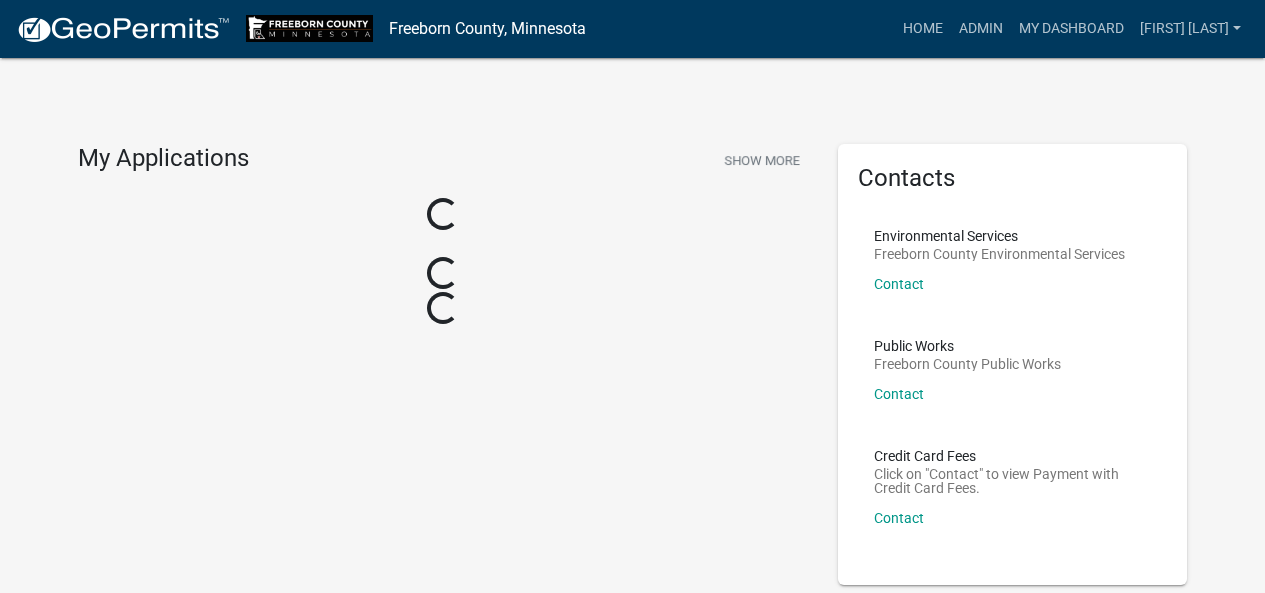 scroll, scrollTop: 0, scrollLeft: 0, axis: both 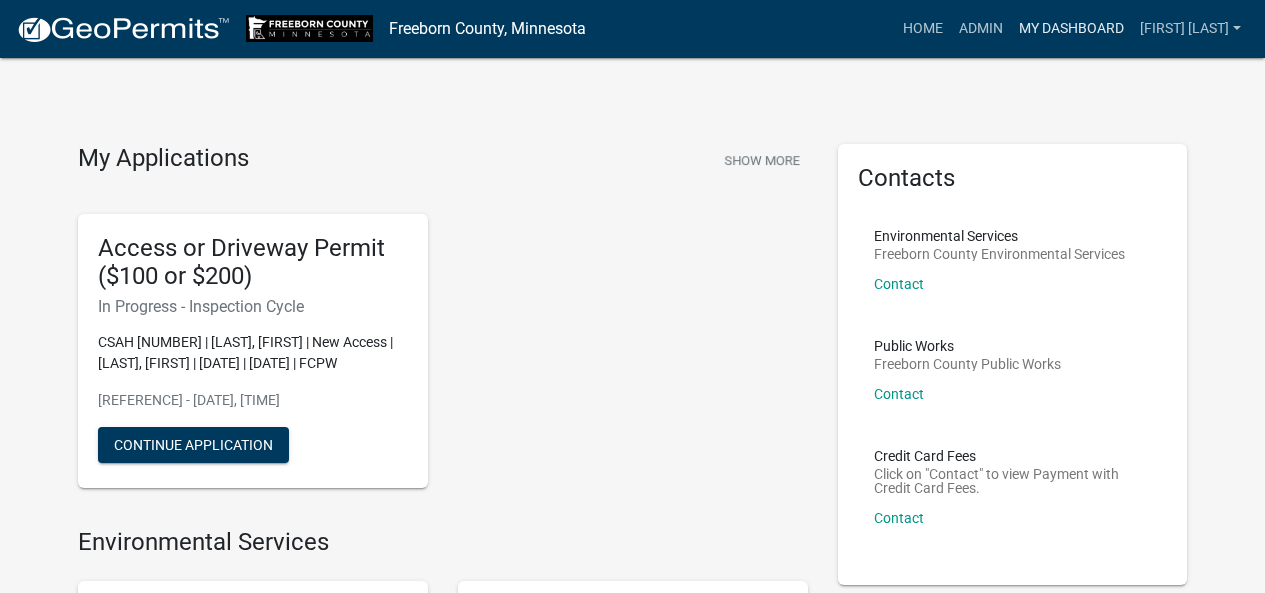 click on "My Dashboard" at bounding box center [1071, 29] 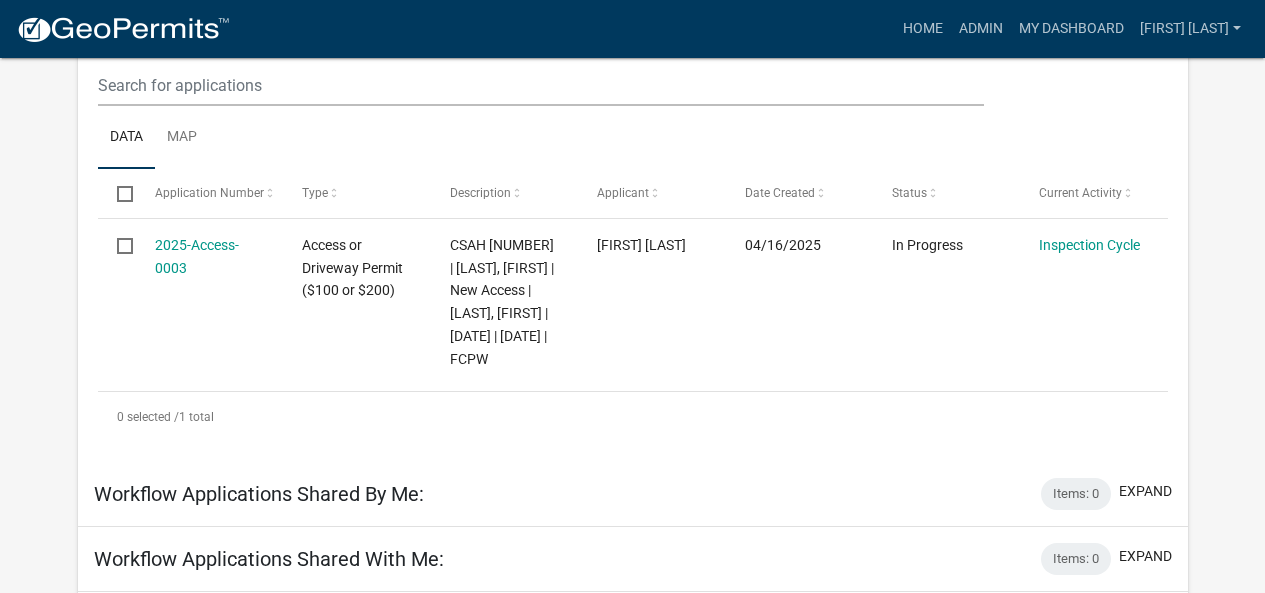 scroll, scrollTop: 263, scrollLeft: 0, axis: vertical 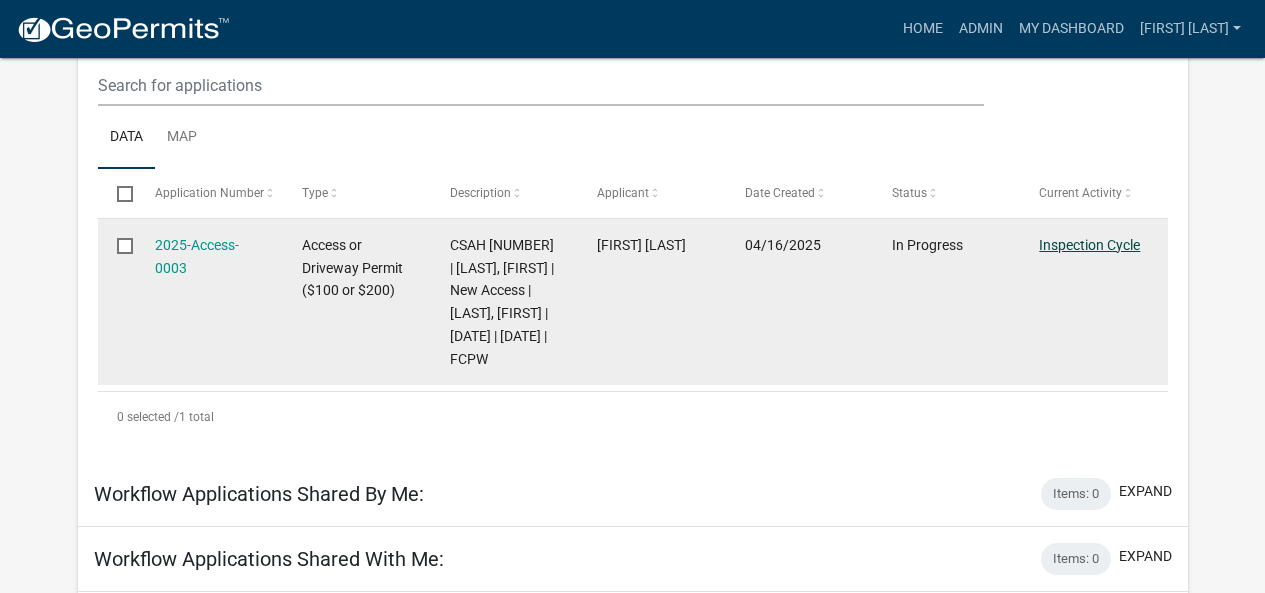 click on "Inspection Cycle" 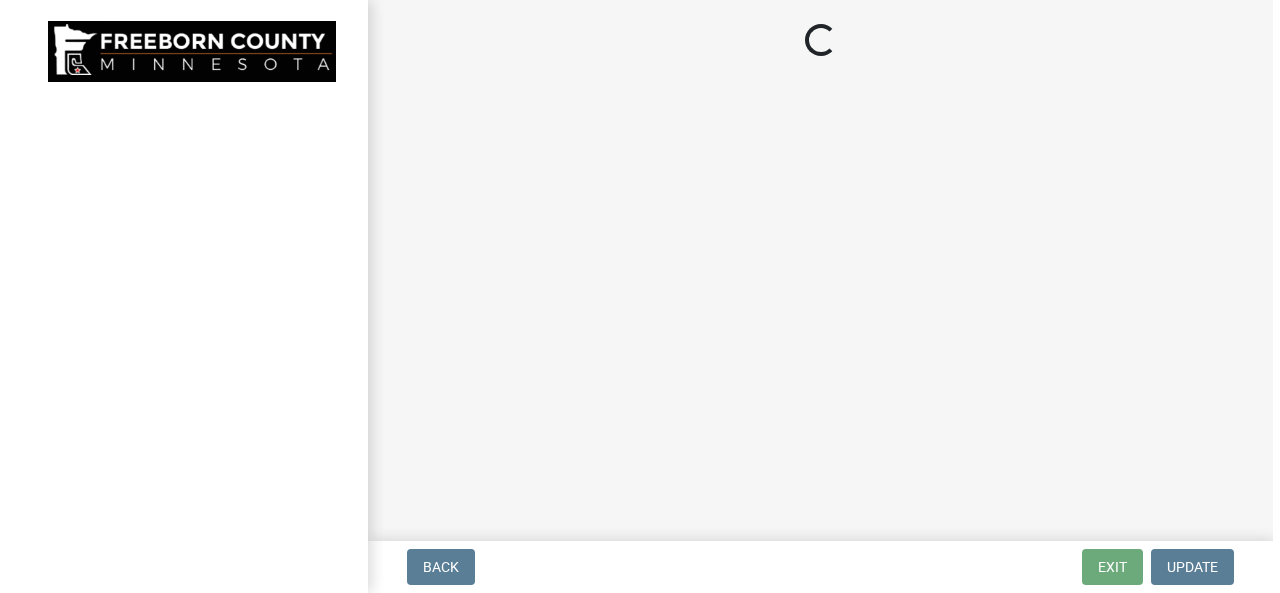 scroll, scrollTop: 0, scrollLeft: 0, axis: both 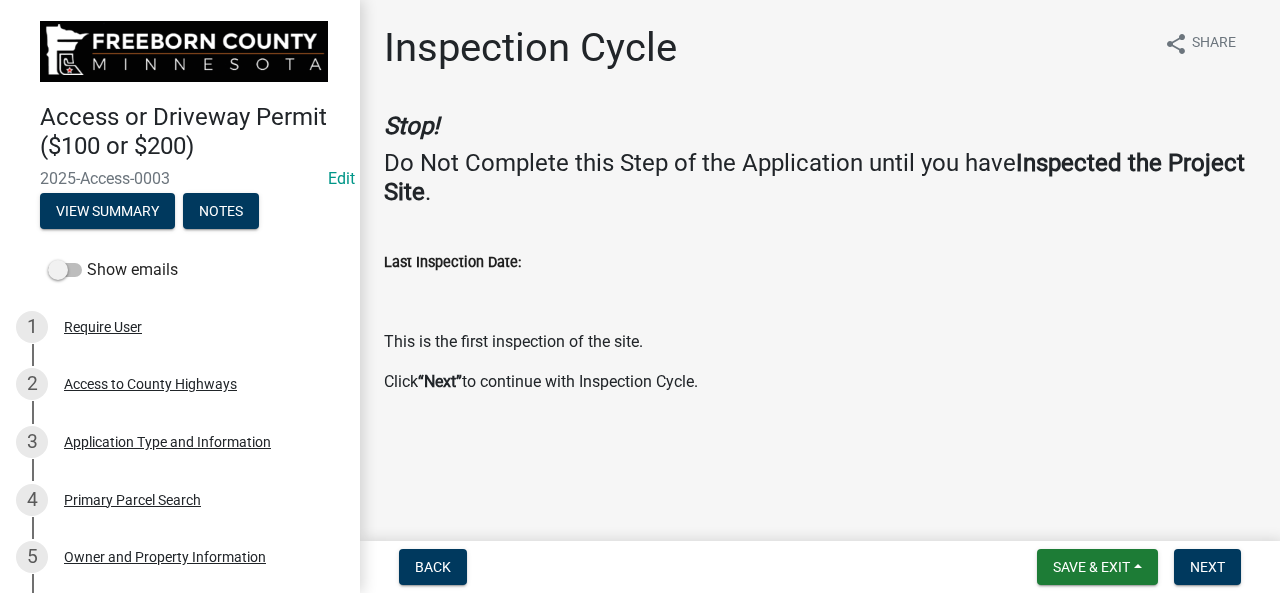 click on "Last Inspection Date:" at bounding box center (820, 294) 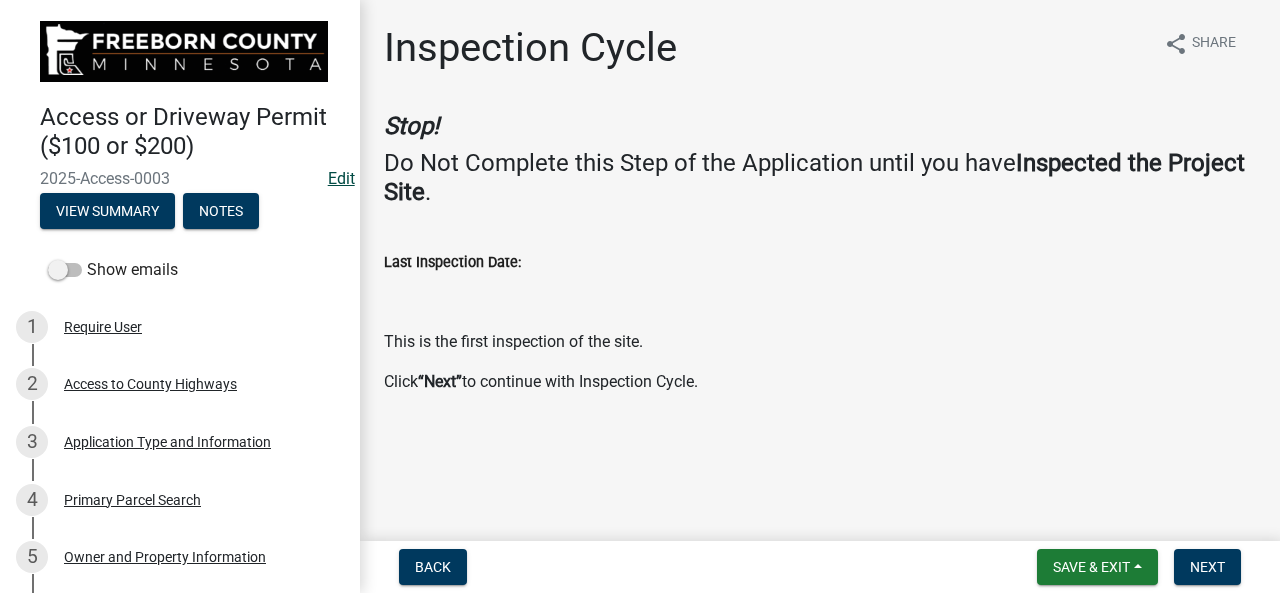 click on "Edit" at bounding box center [341, 178] 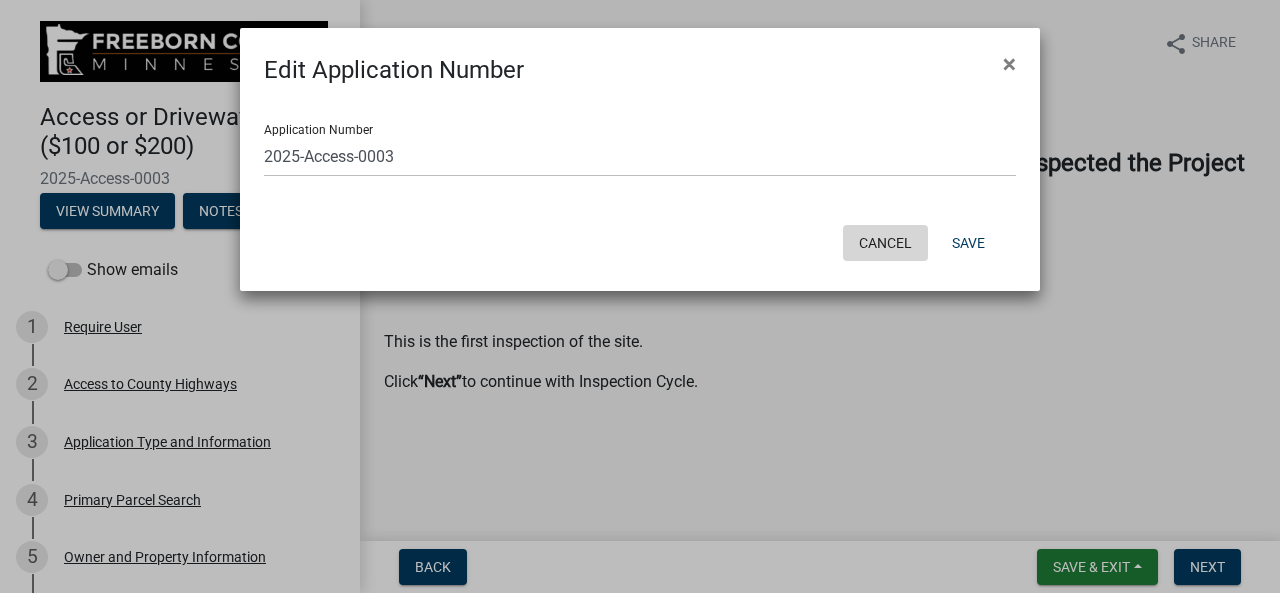click on "Cancel" 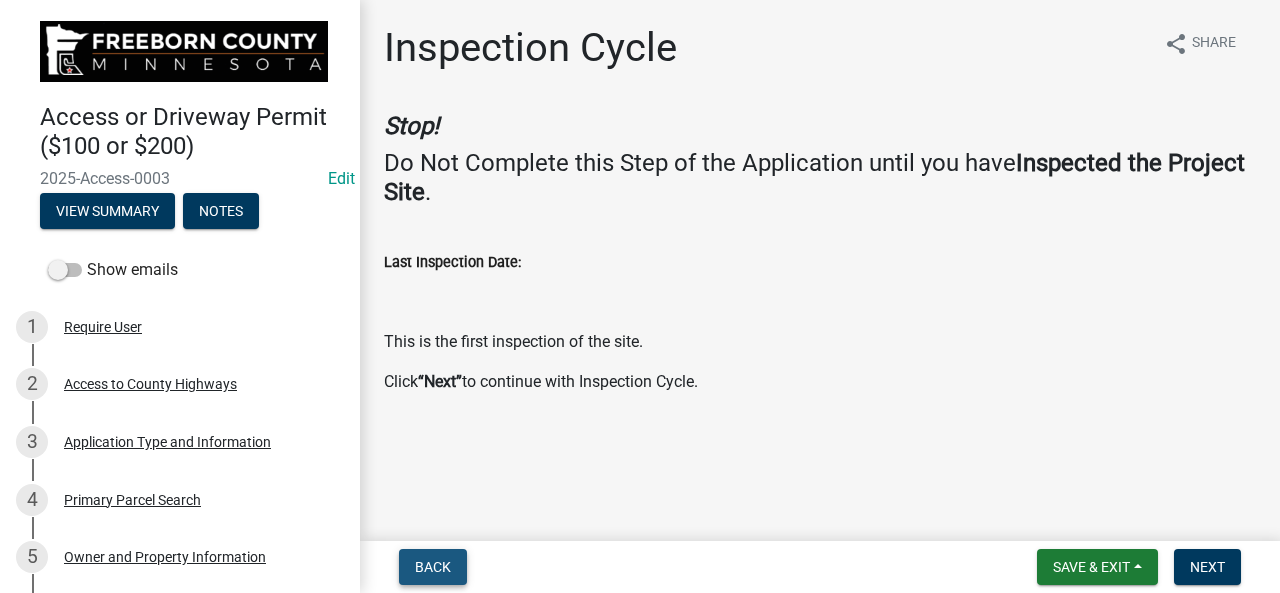 click on "Back" at bounding box center (433, 567) 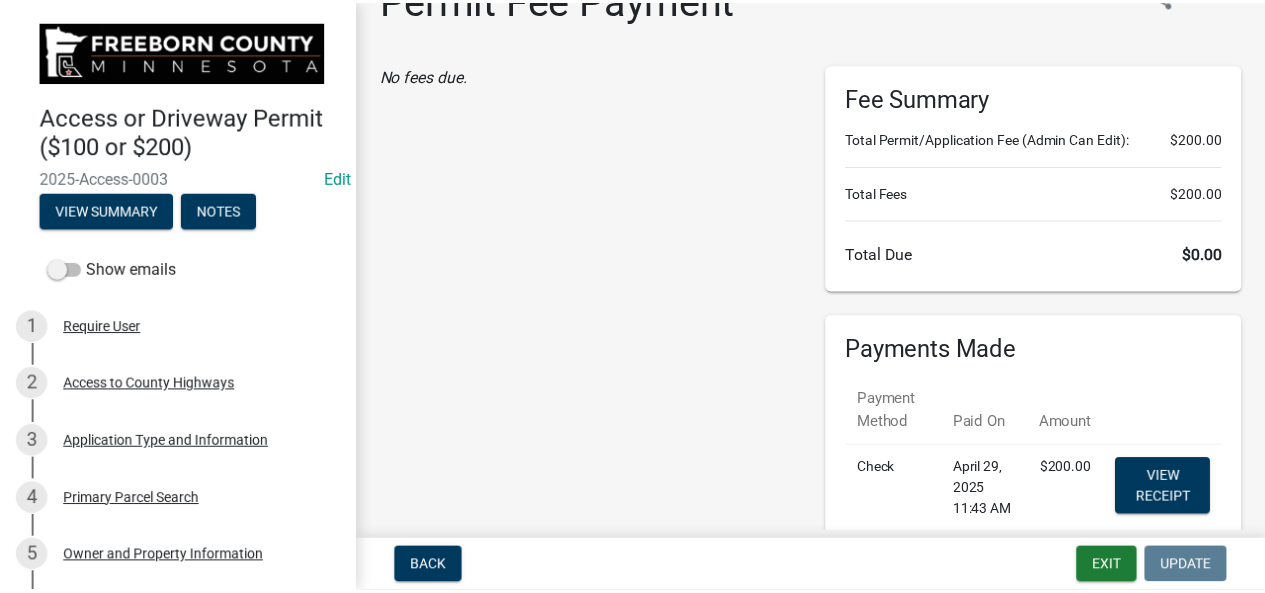 scroll, scrollTop: 0, scrollLeft: 0, axis: both 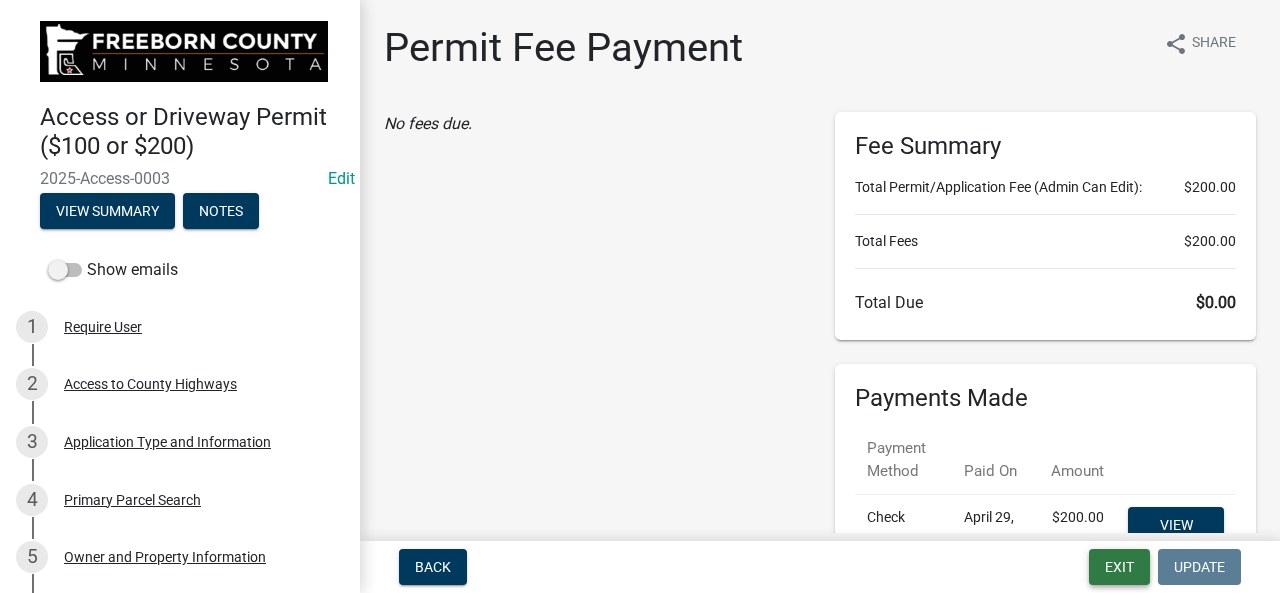 click on "Exit" at bounding box center [1119, 567] 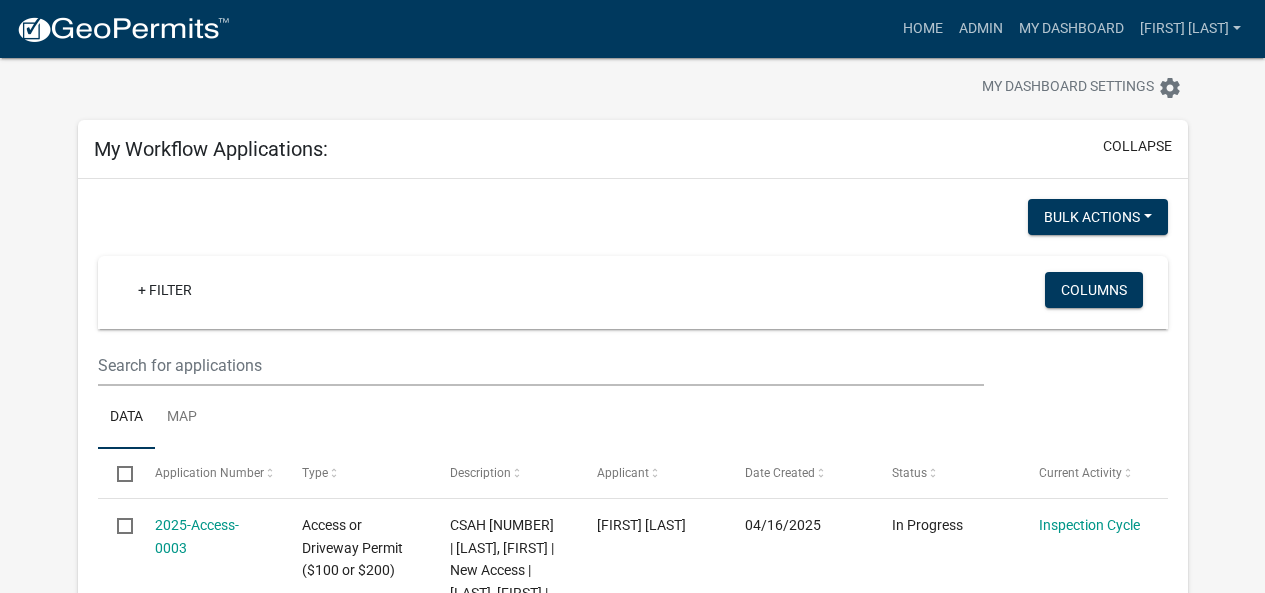 scroll, scrollTop: 0, scrollLeft: 0, axis: both 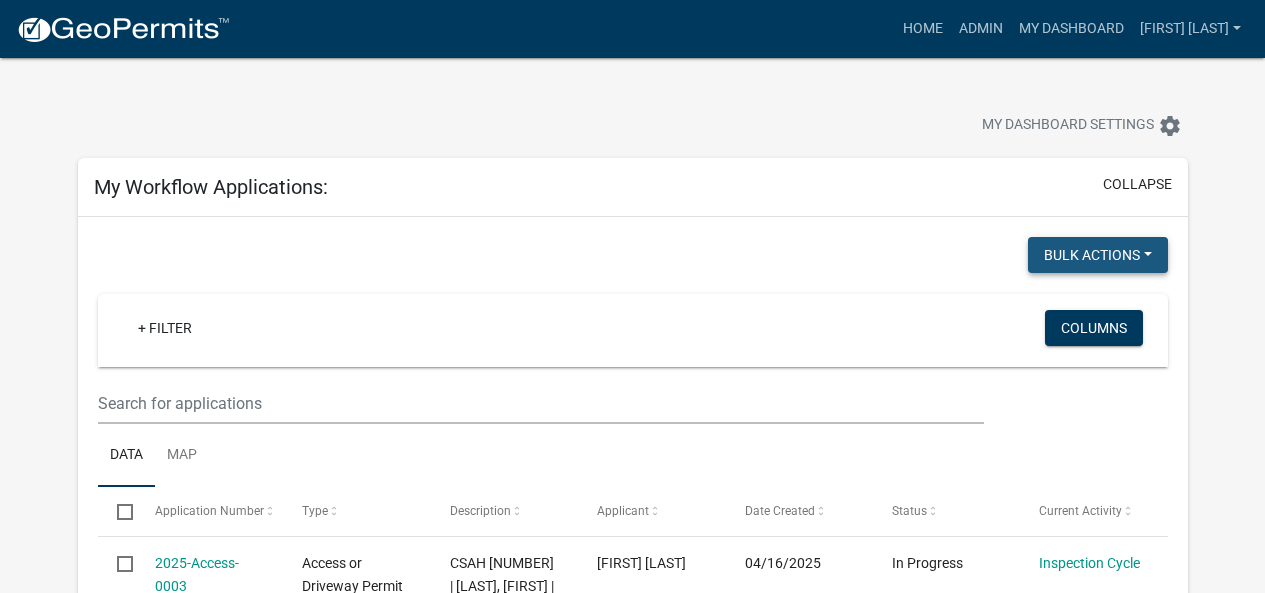 click on "Bulk Actions" at bounding box center (1098, 255) 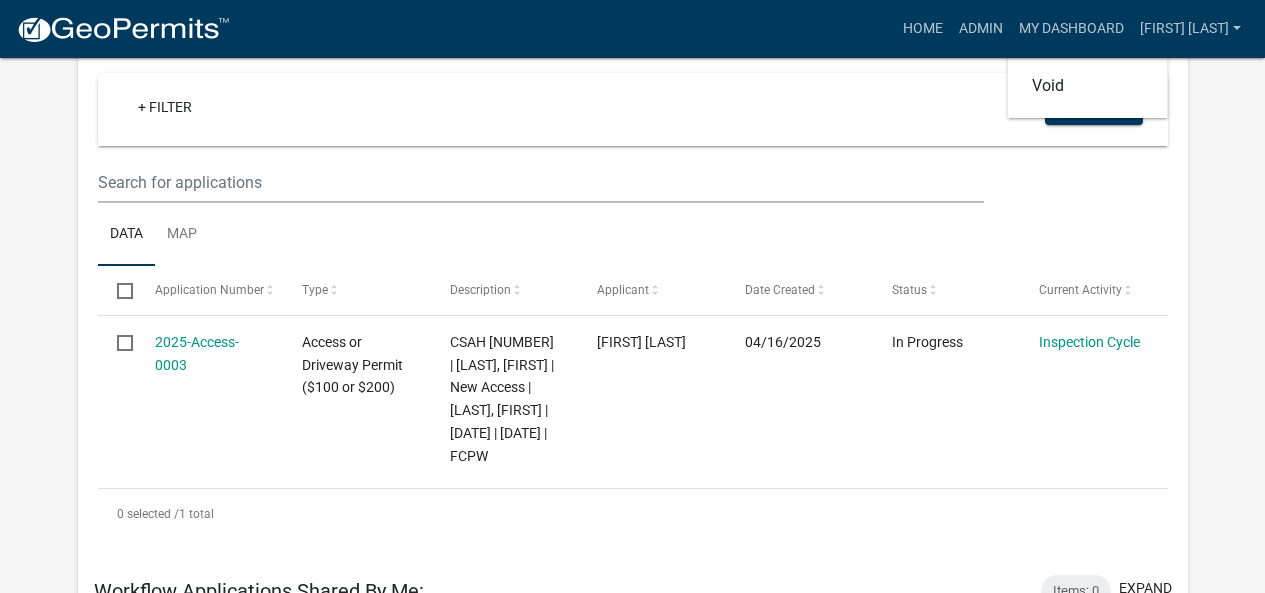 scroll, scrollTop: 279, scrollLeft: 0, axis: vertical 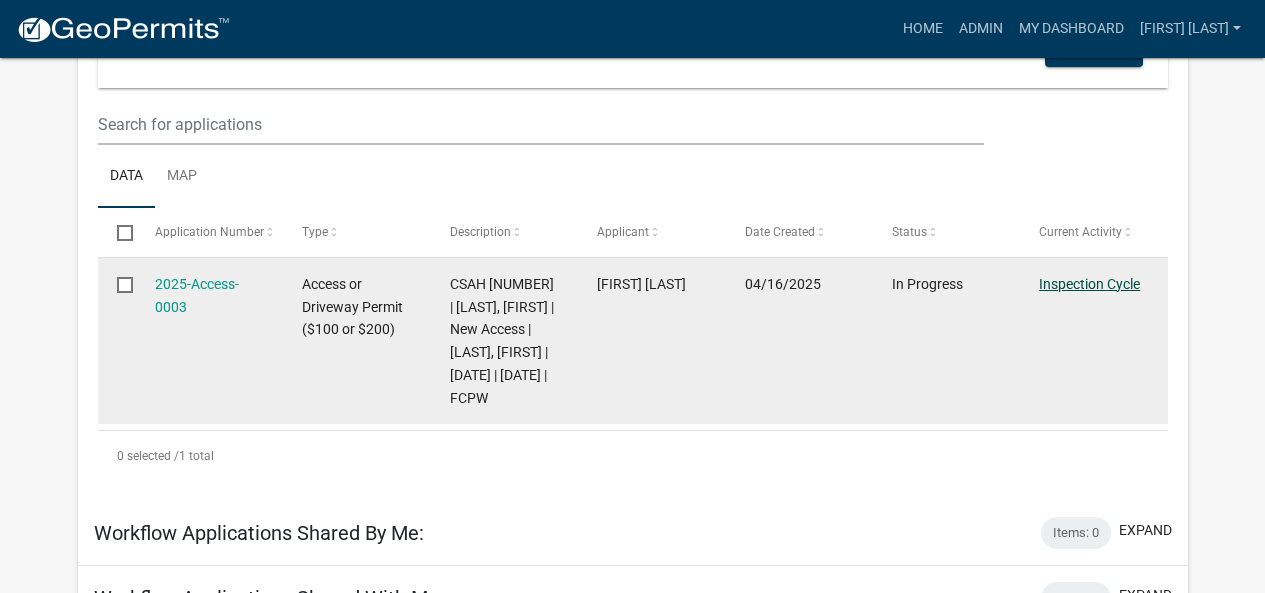 click on "Inspection Cycle" 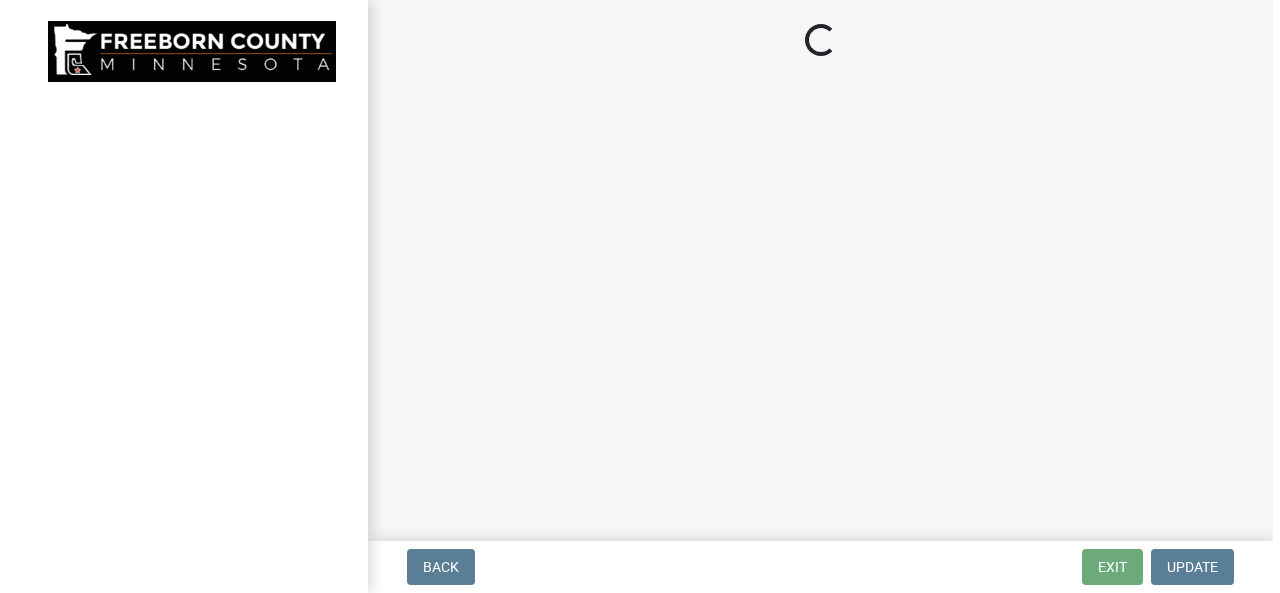 scroll, scrollTop: 0, scrollLeft: 0, axis: both 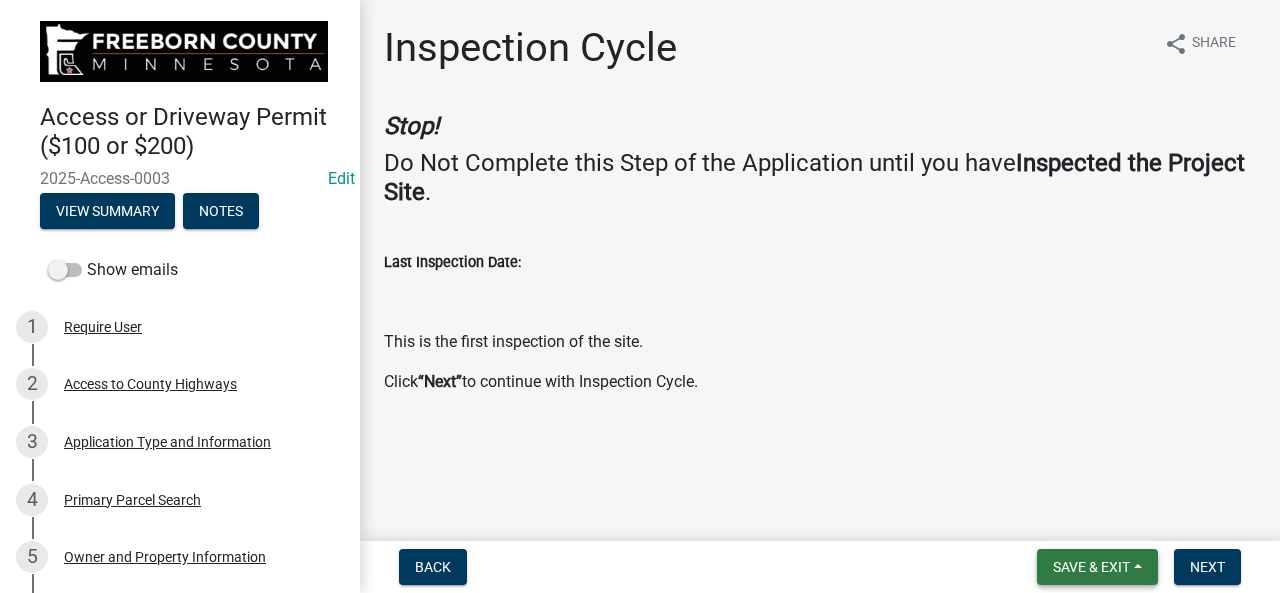 click on "Save & Exit" at bounding box center [1091, 567] 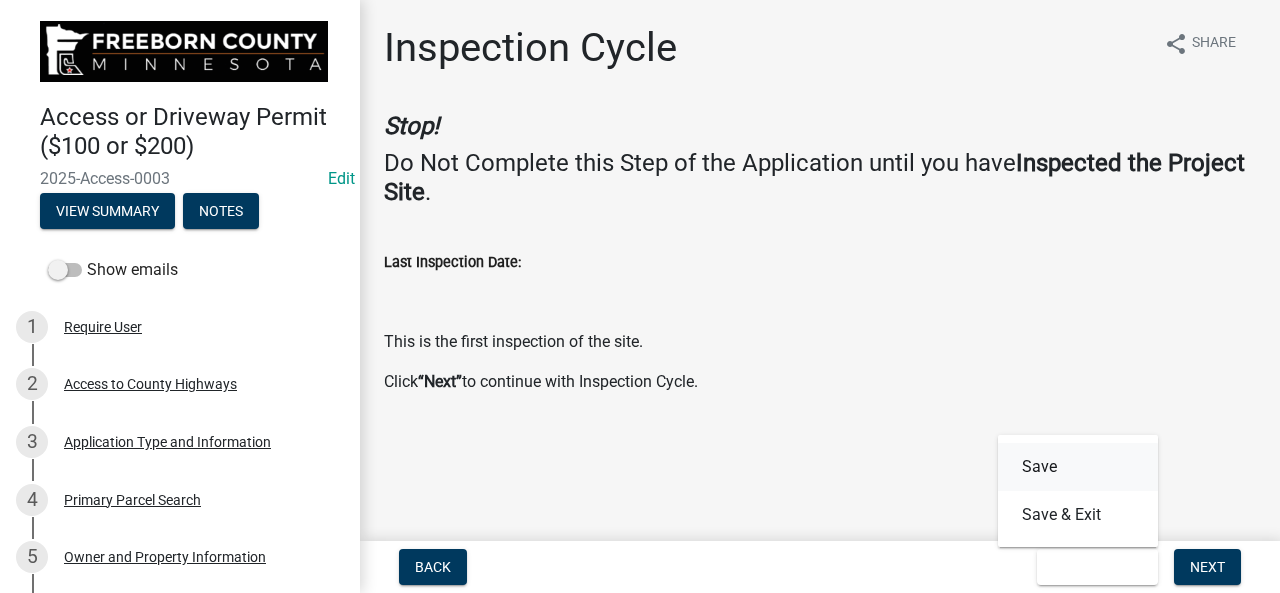 click on "Save" at bounding box center (1078, 467) 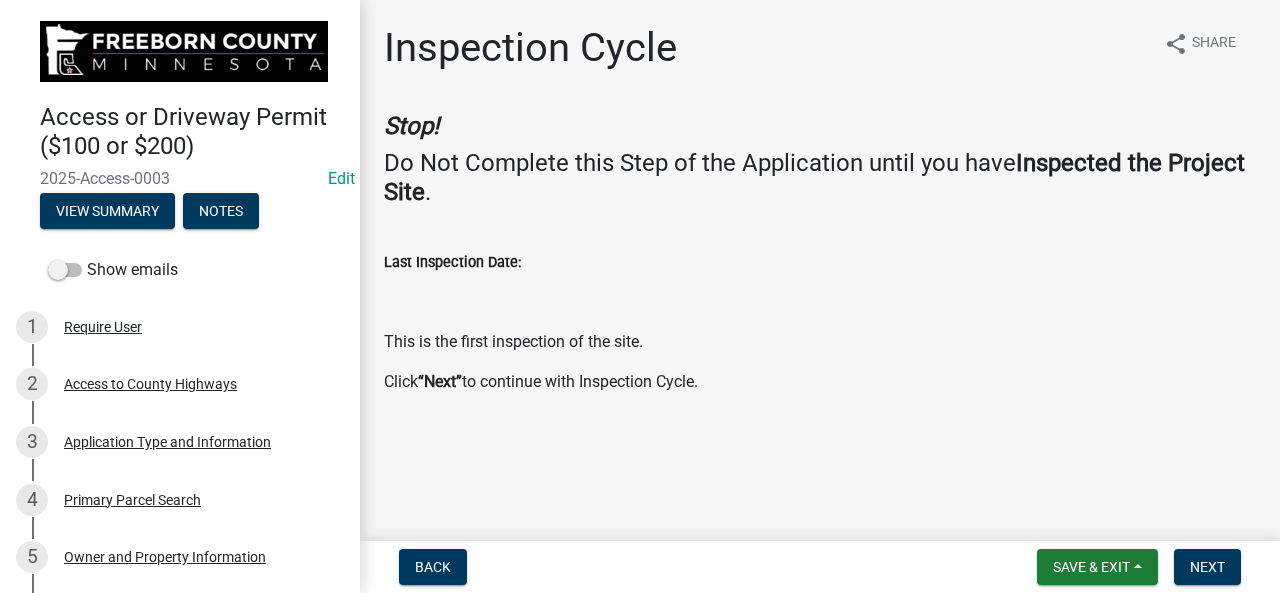 click on "Last Inspection Date:" at bounding box center [820, 294] 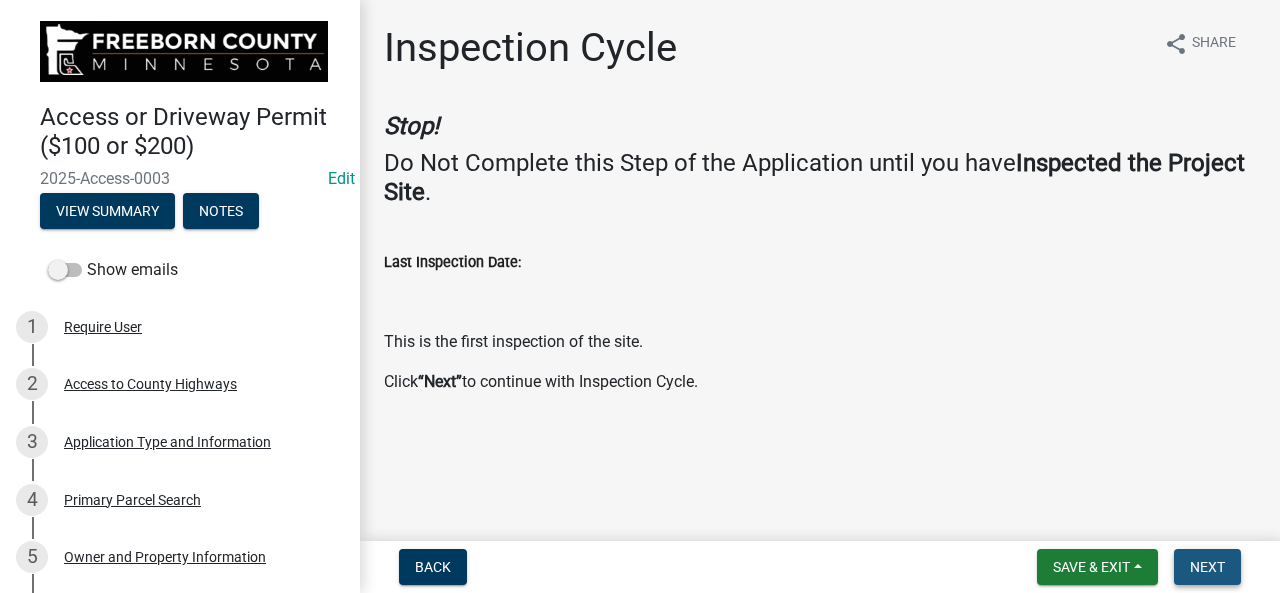 click on "Next" at bounding box center [1207, 567] 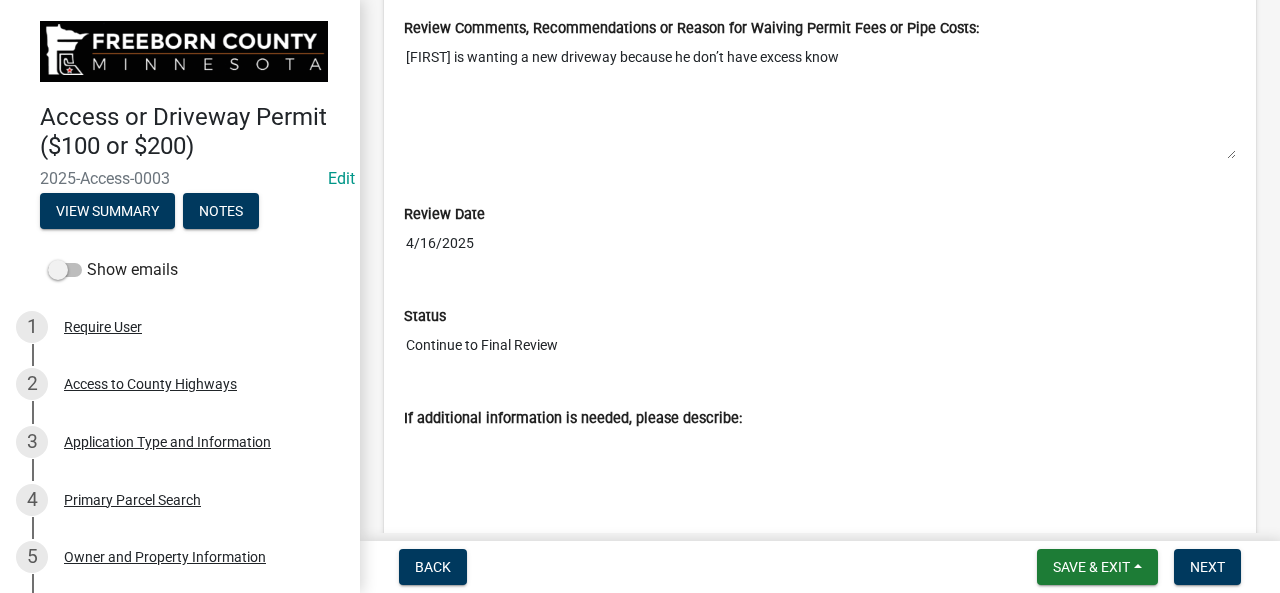 scroll, scrollTop: 9869, scrollLeft: 0, axis: vertical 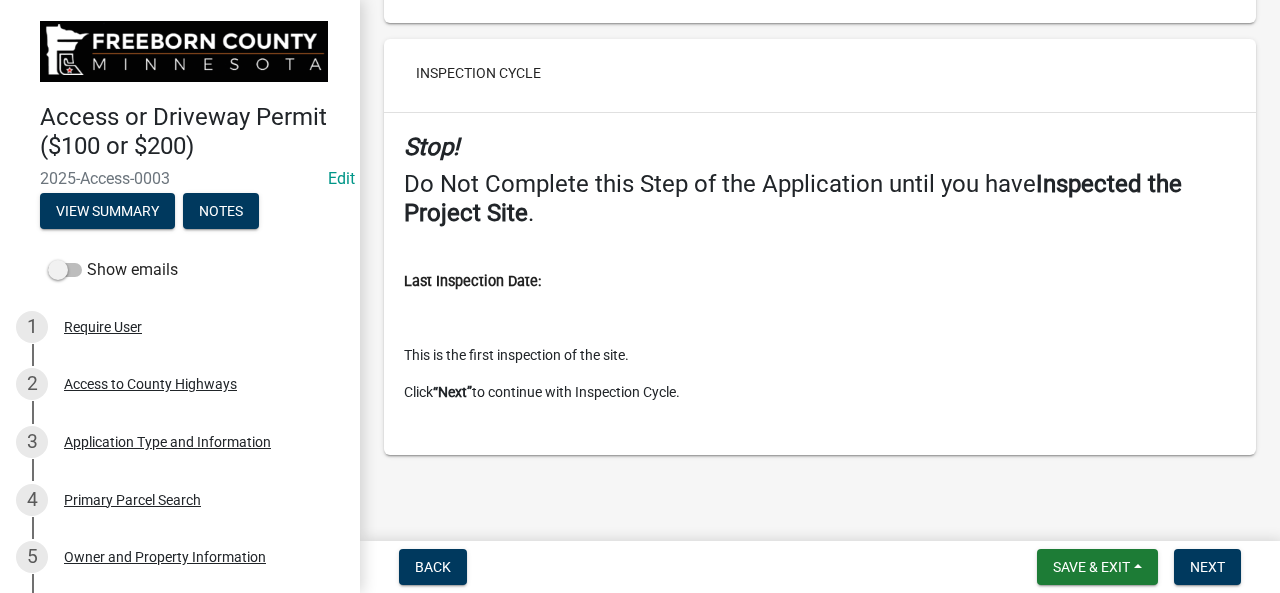 click on "“Next”" 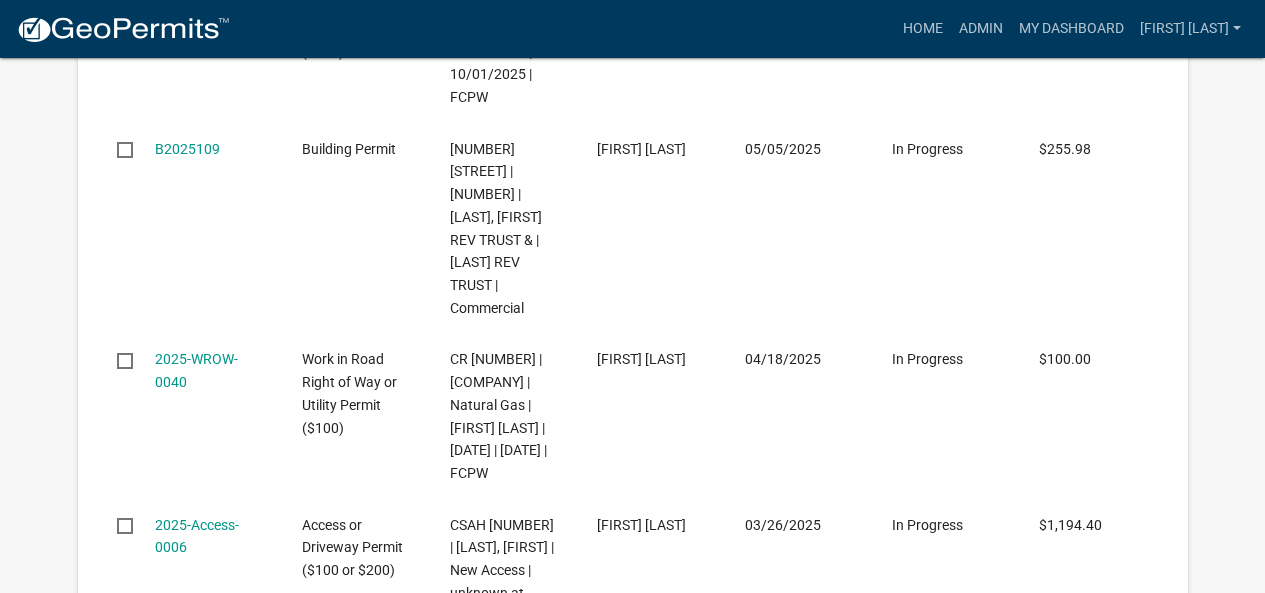 scroll, scrollTop: 3338, scrollLeft: 0, axis: vertical 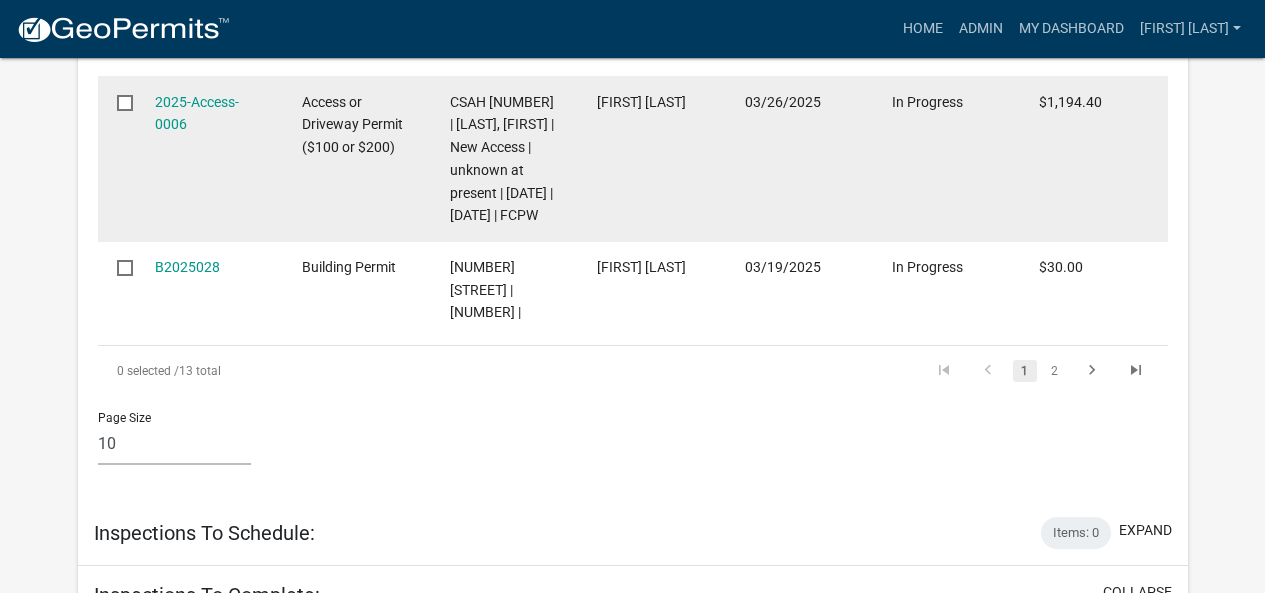 click on "CSAH [NUMBER] | [LAST], [FIRST] | New Access | unknown at present | [DATE] | [DATE] | FCPW" 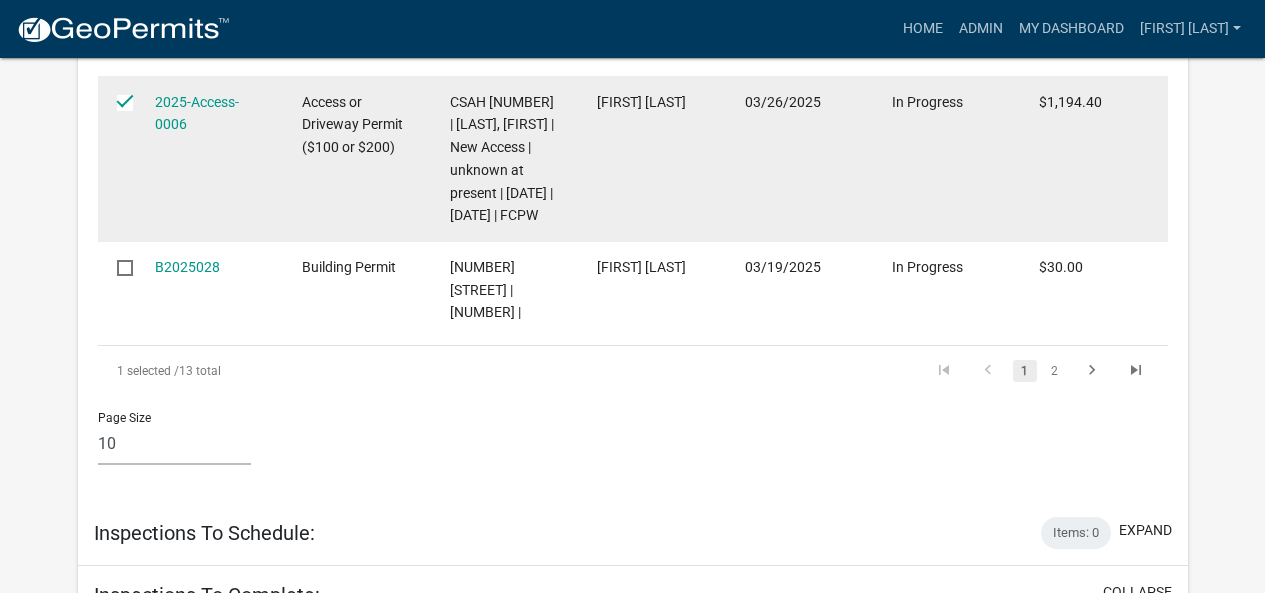 click 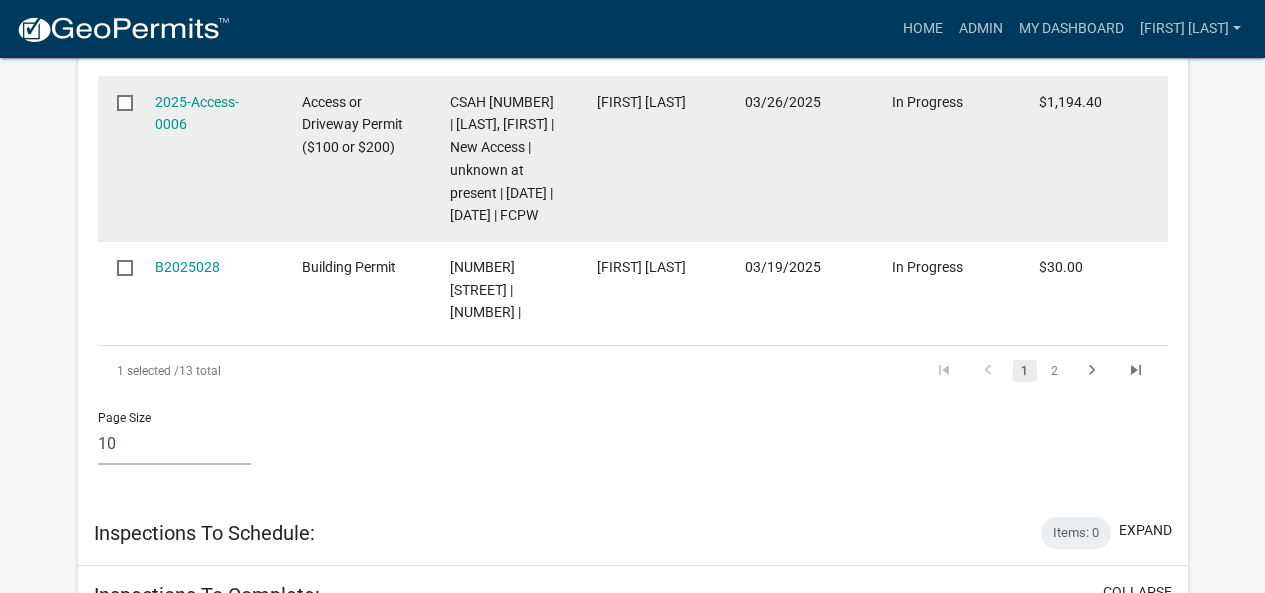 checkbox on "false" 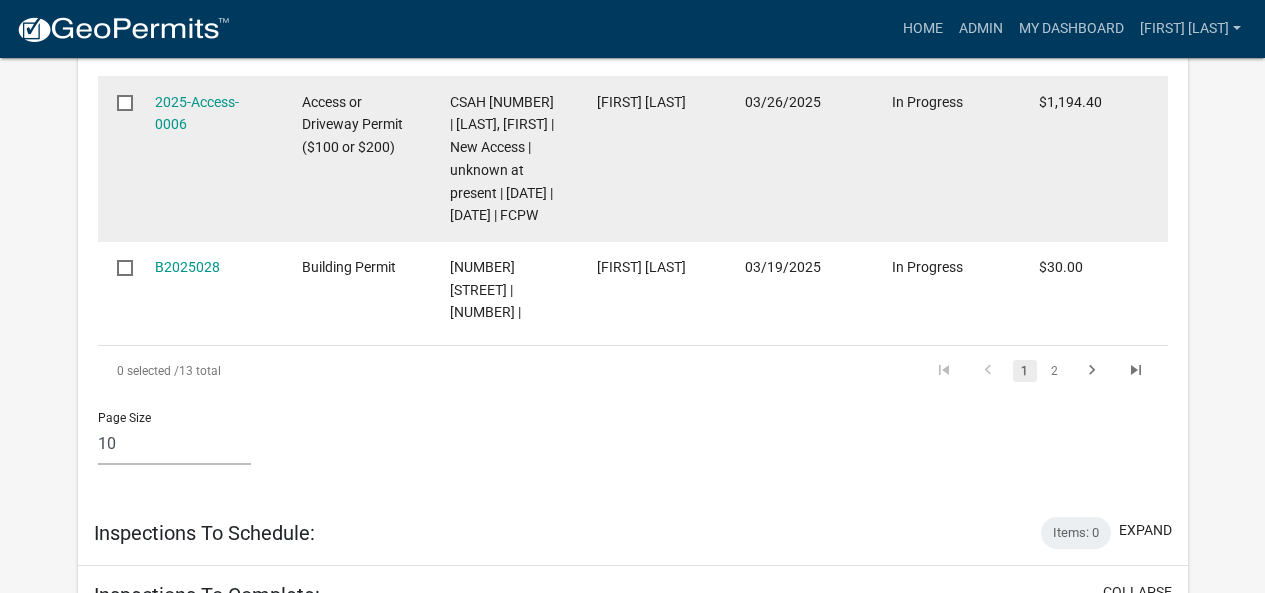click on "CSAH [NUMBER] | [LAST], [FIRST] | New Access | unknown at present | [DATE] | [DATE] | FCPW" 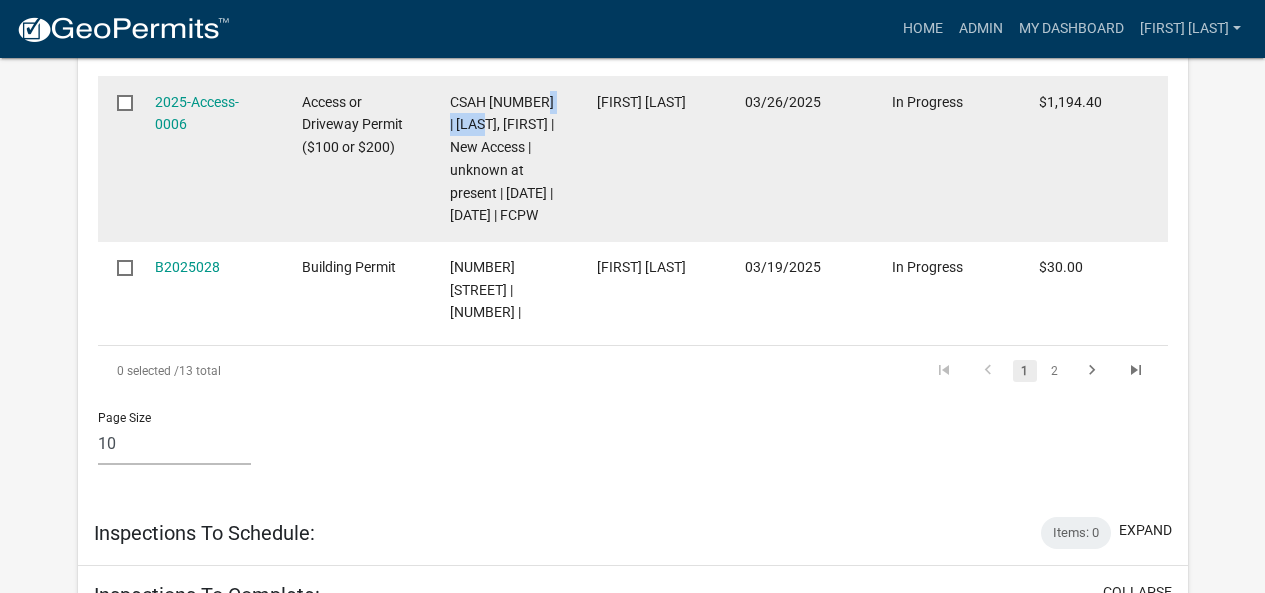 click on "CSAH [NUMBER] | [LAST], [FIRST] | New Access | unknown at present | [DATE] | [DATE] | FCPW" 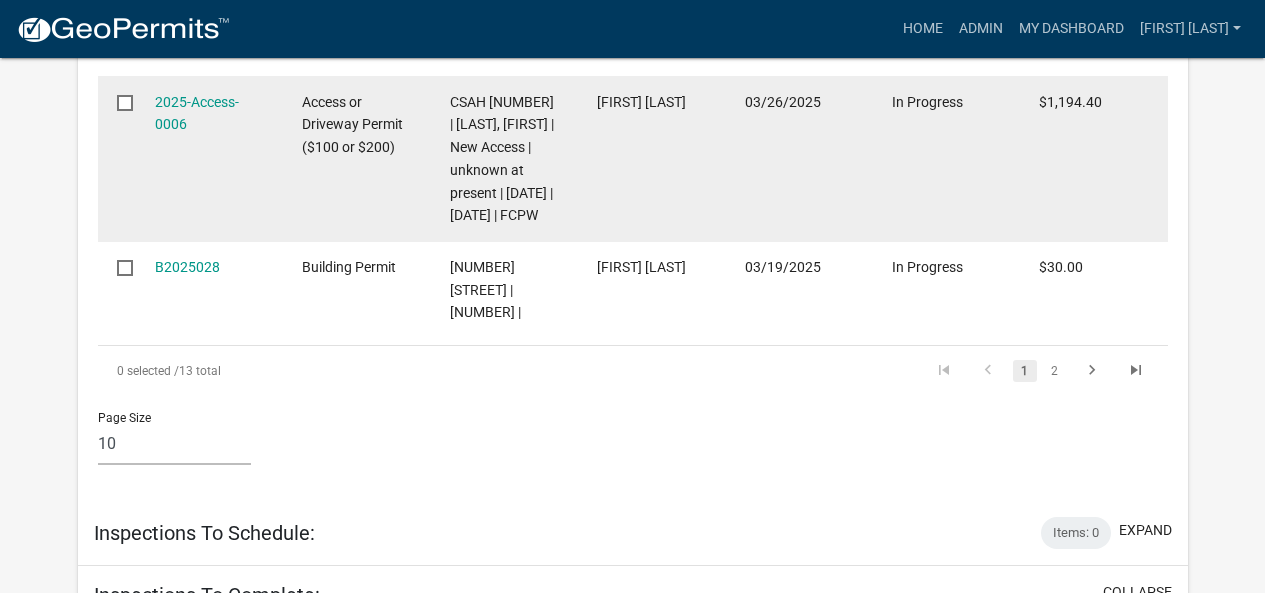click on "[FIRST] [LAST]" 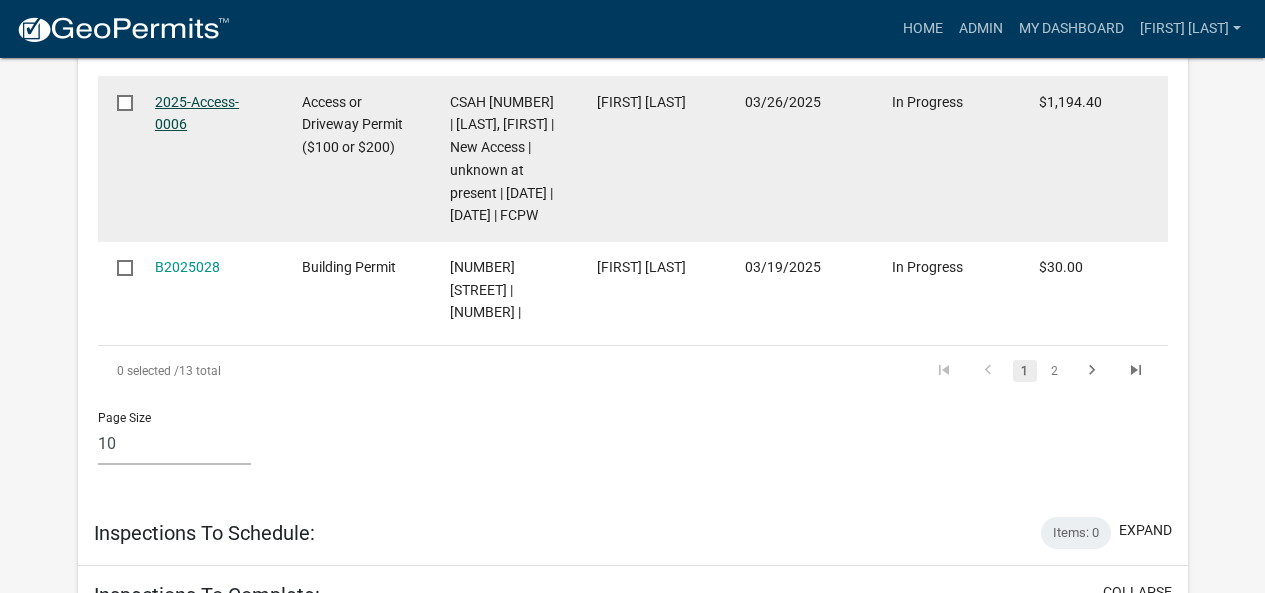 click on "2025-Access-0006" 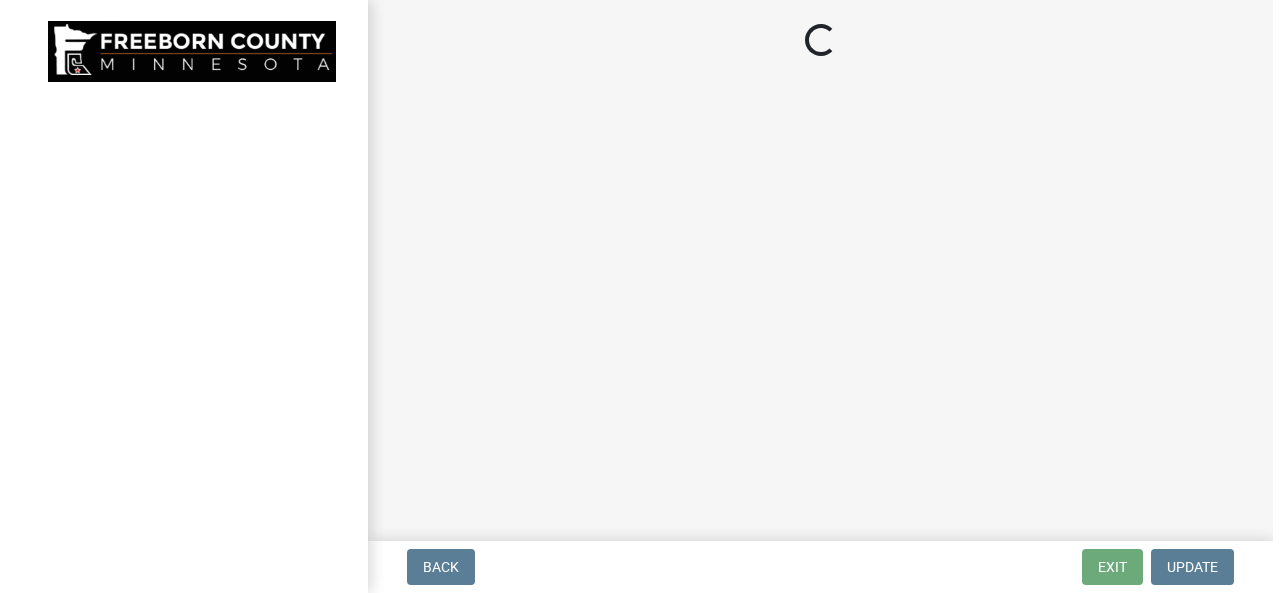 scroll, scrollTop: 0, scrollLeft: 0, axis: both 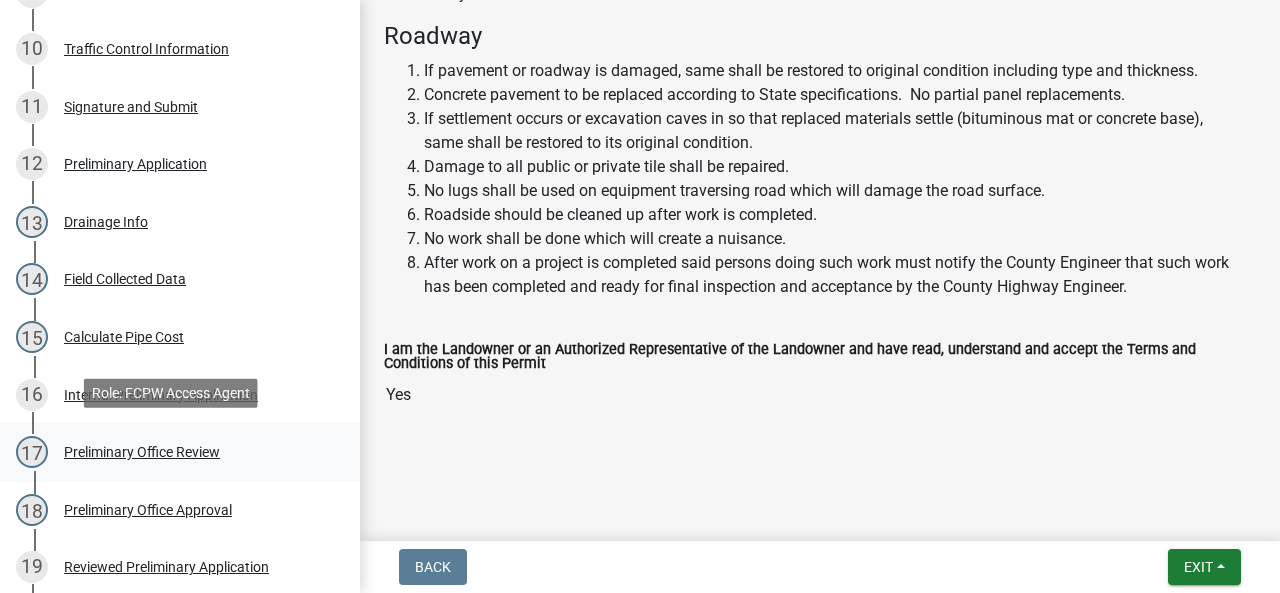 click on "17" at bounding box center [32, 452] 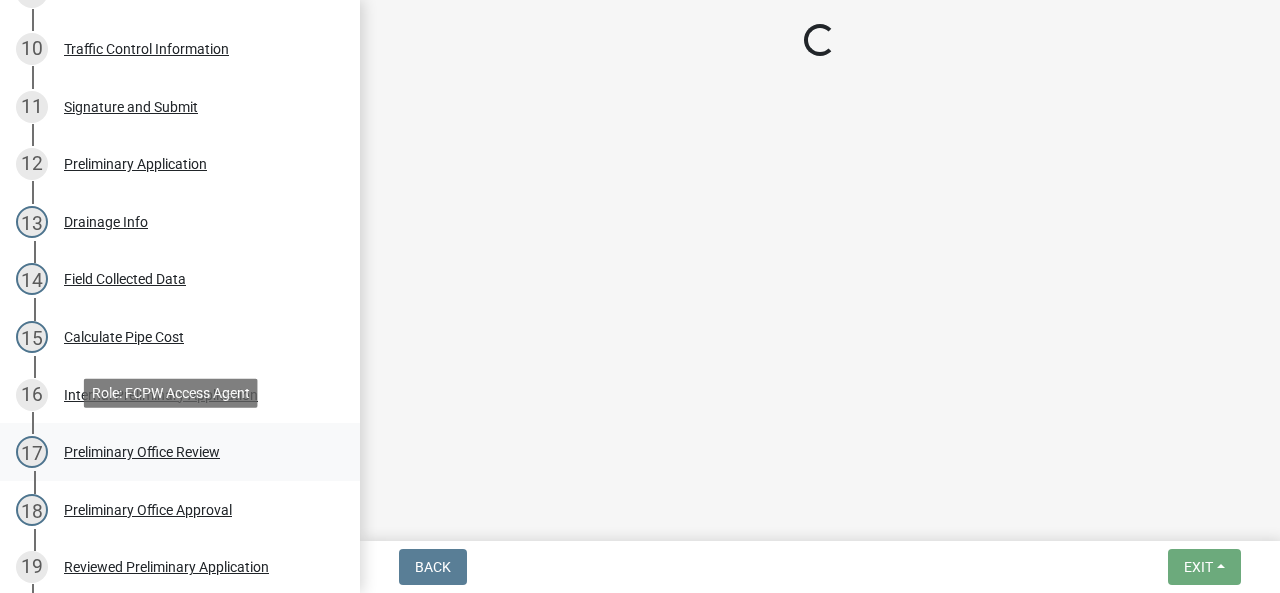 scroll, scrollTop: 0, scrollLeft: 0, axis: both 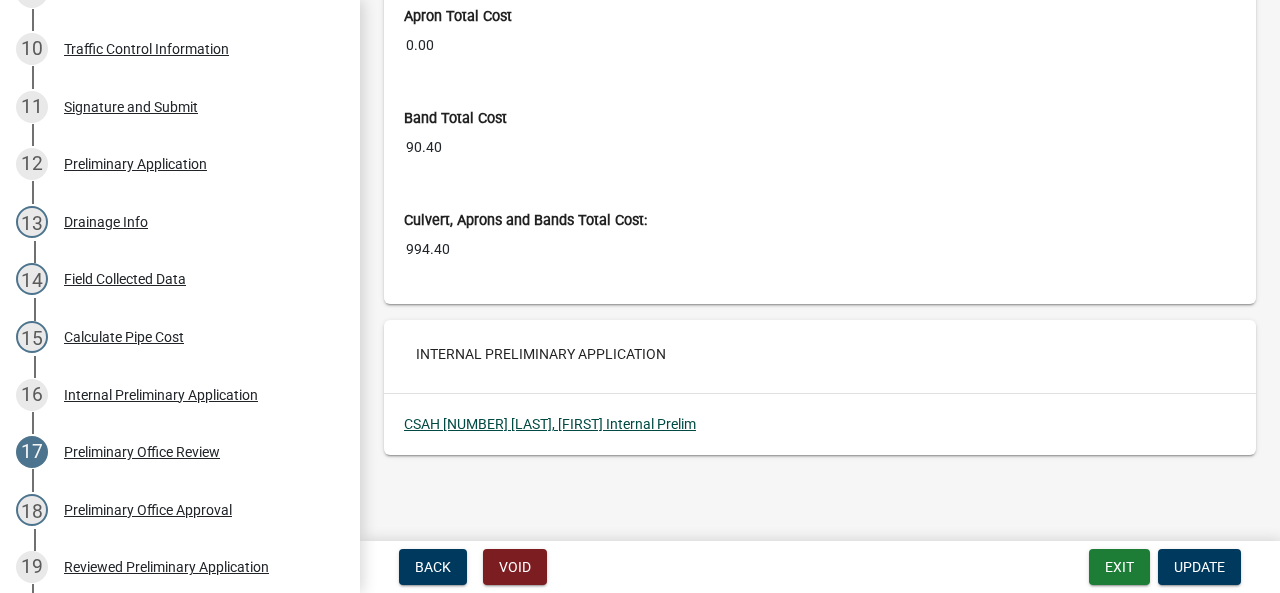 click on "CSAH [NUMBER] [LAST], [FIRST] Internal Prelim" 